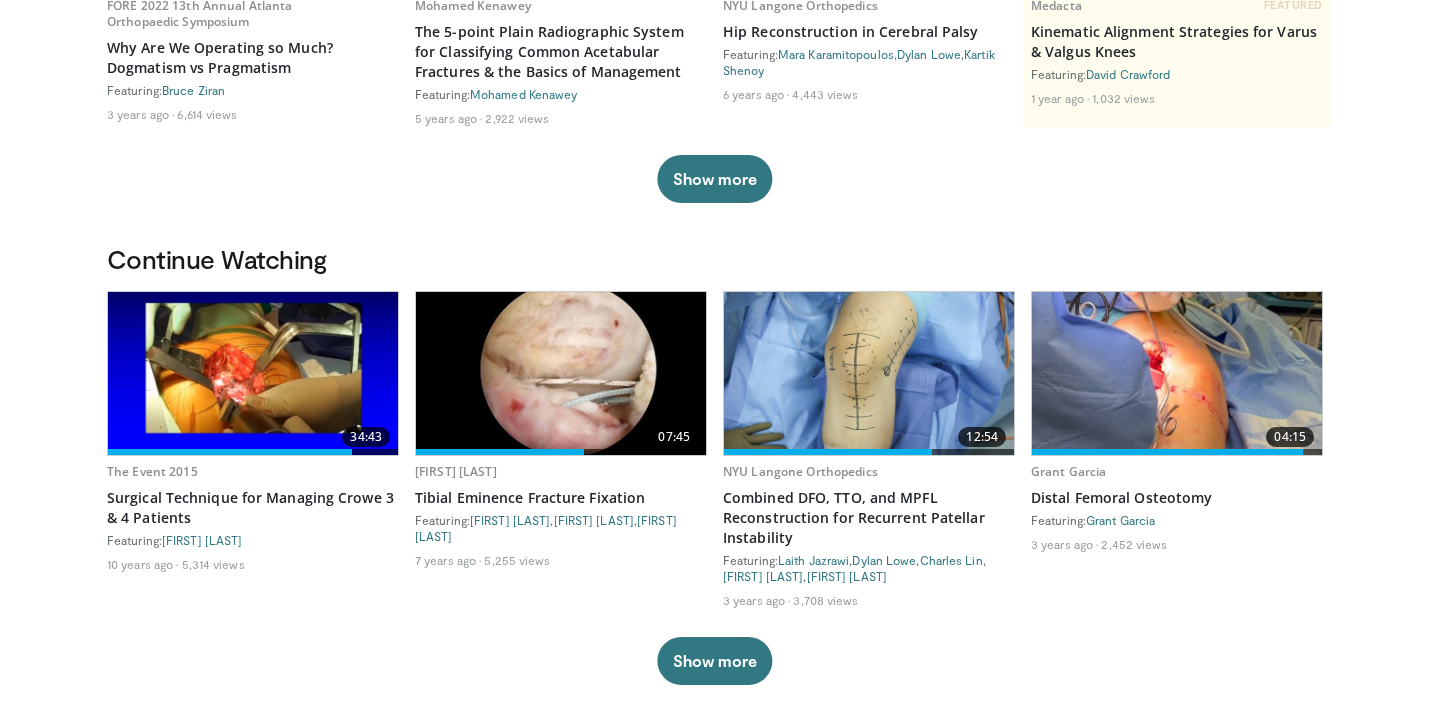 scroll, scrollTop: 0, scrollLeft: 0, axis: both 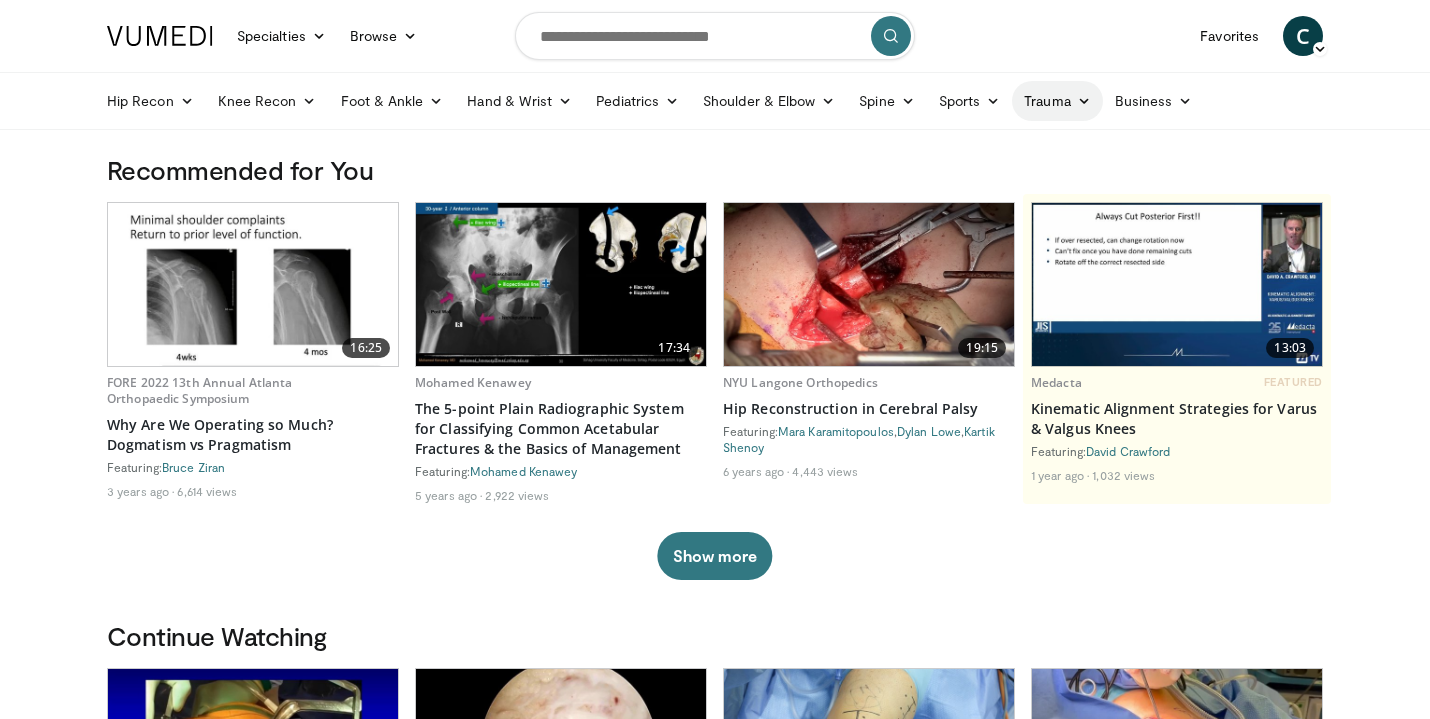 click on "Trauma" at bounding box center (1057, 101) 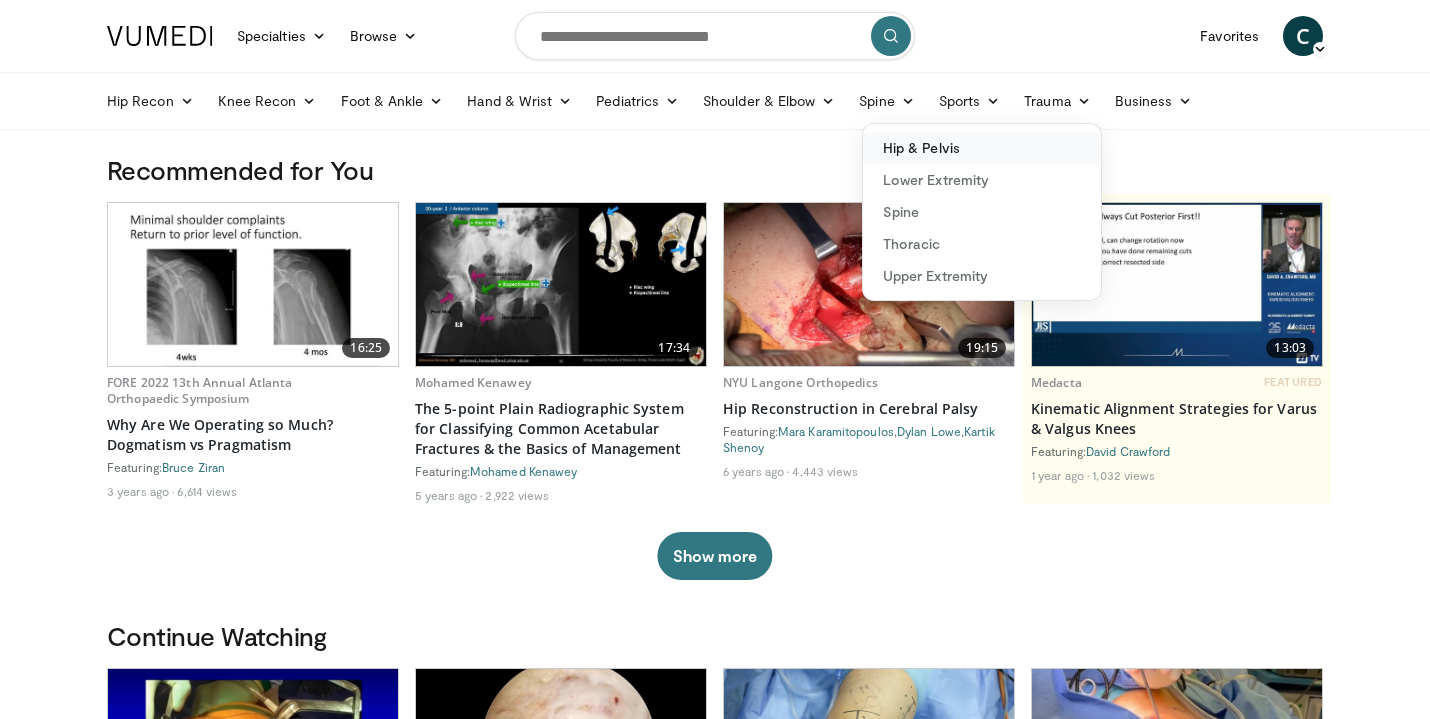 click on "Hip & Pelvis" at bounding box center [982, 148] 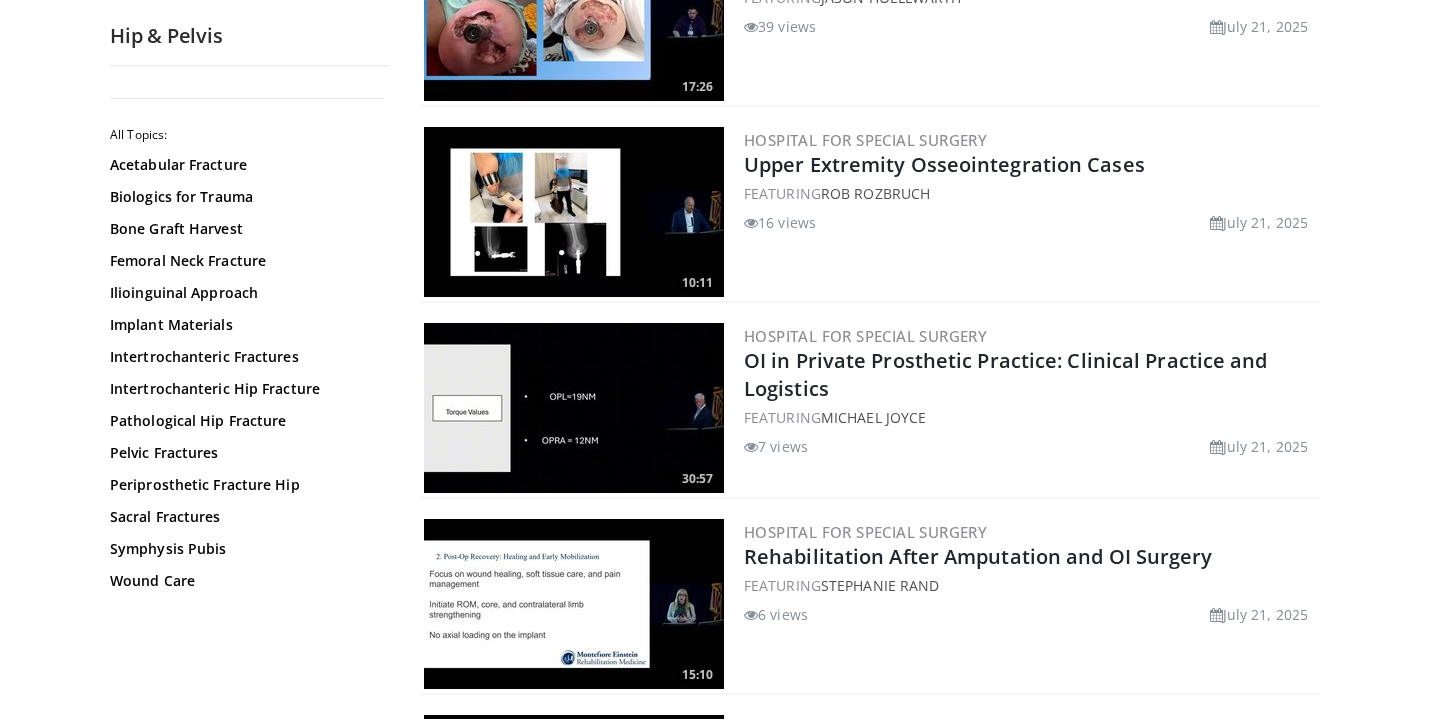 scroll, scrollTop: 495, scrollLeft: 0, axis: vertical 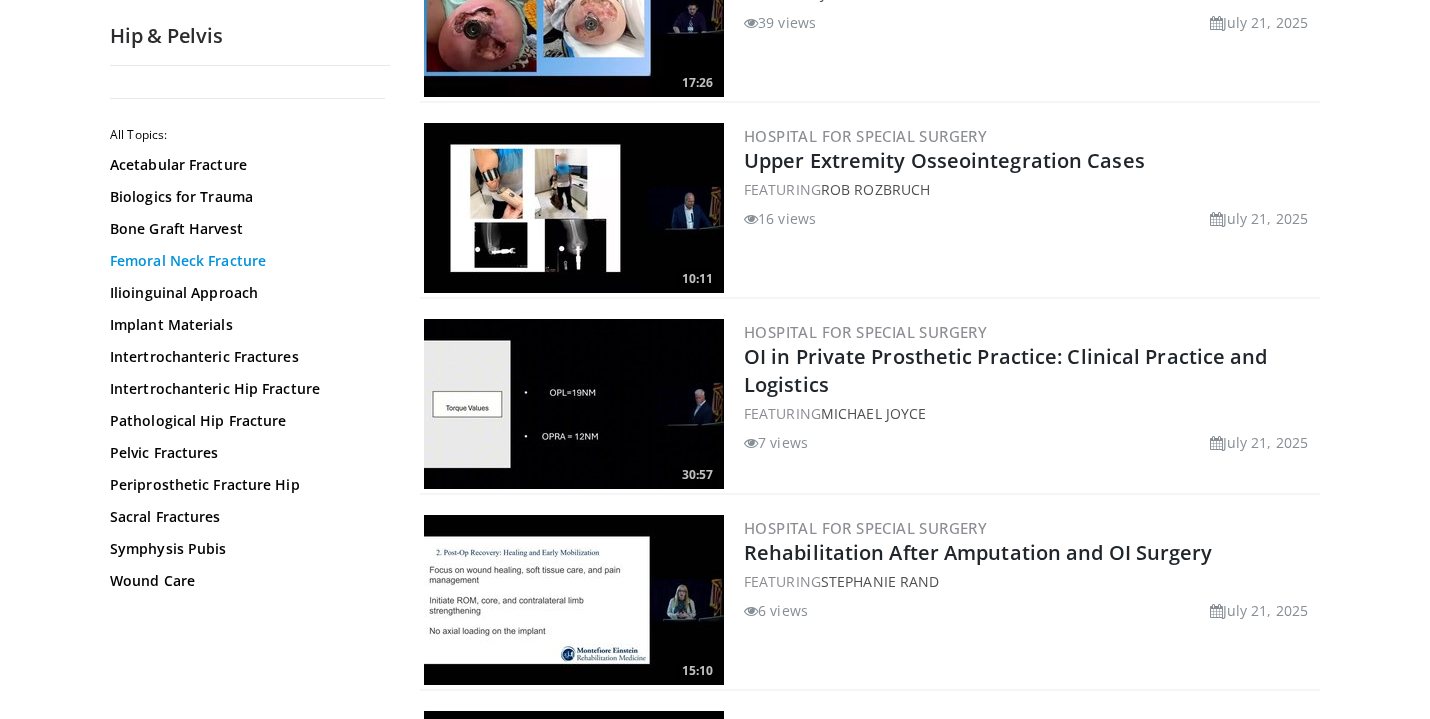click on "Femoral Neck Fracture" at bounding box center (245, 261) 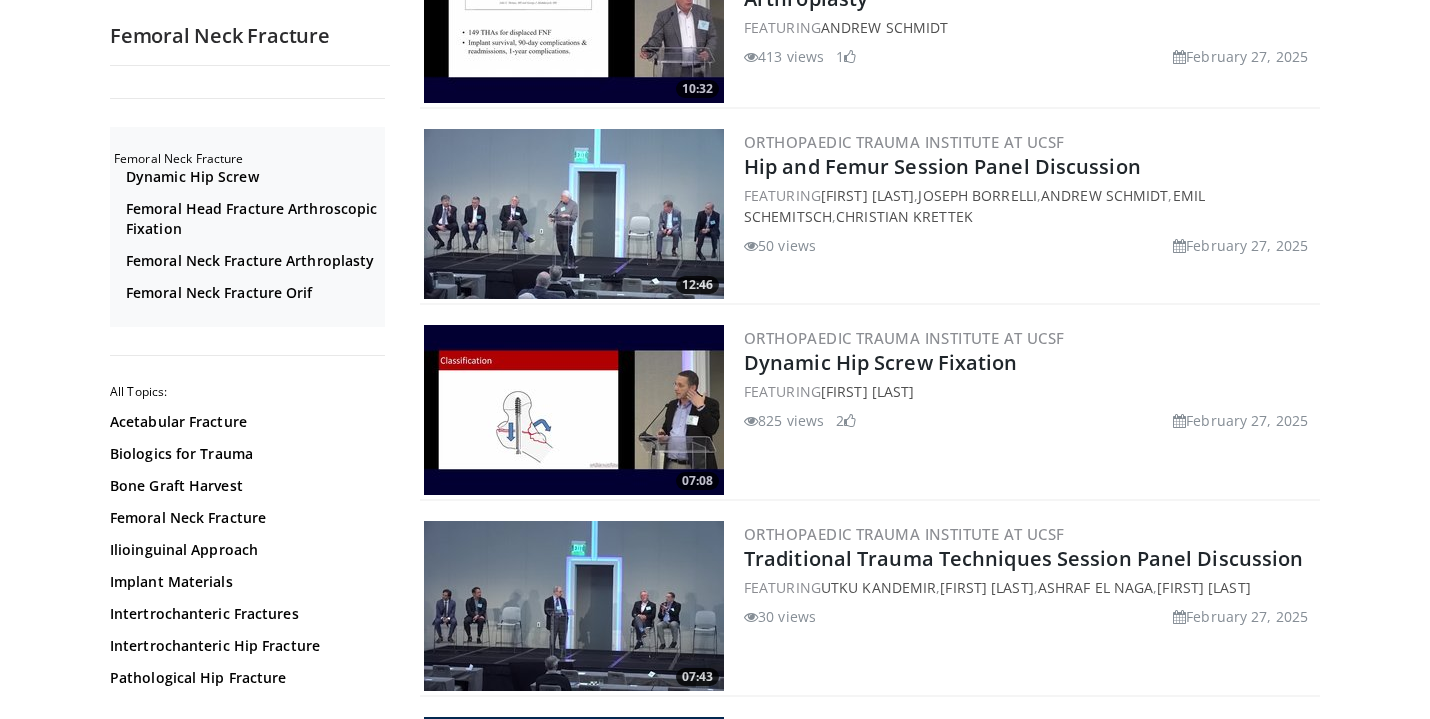 scroll, scrollTop: 2845, scrollLeft: 0, axis: vertical 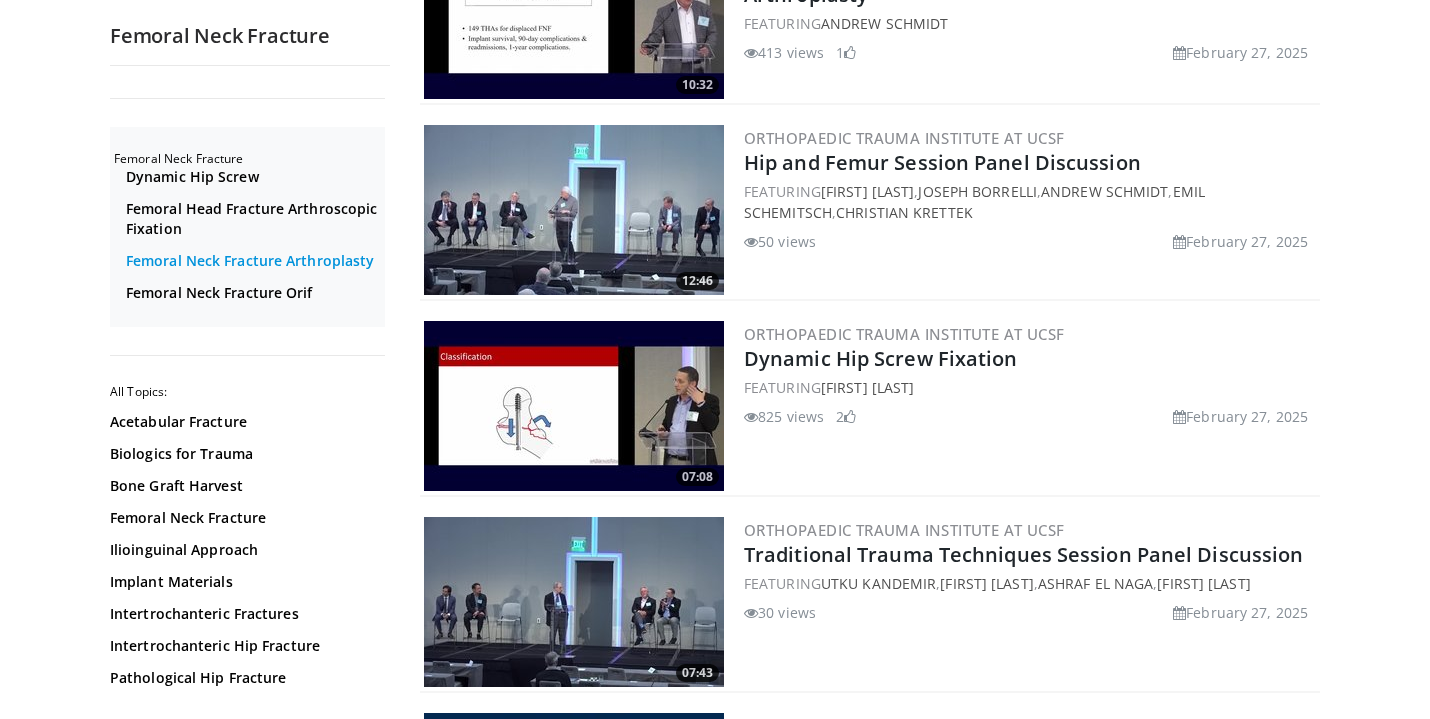 click on "Femoral Neck Fracture Arthroplasty" at bounding box center (253, 261) 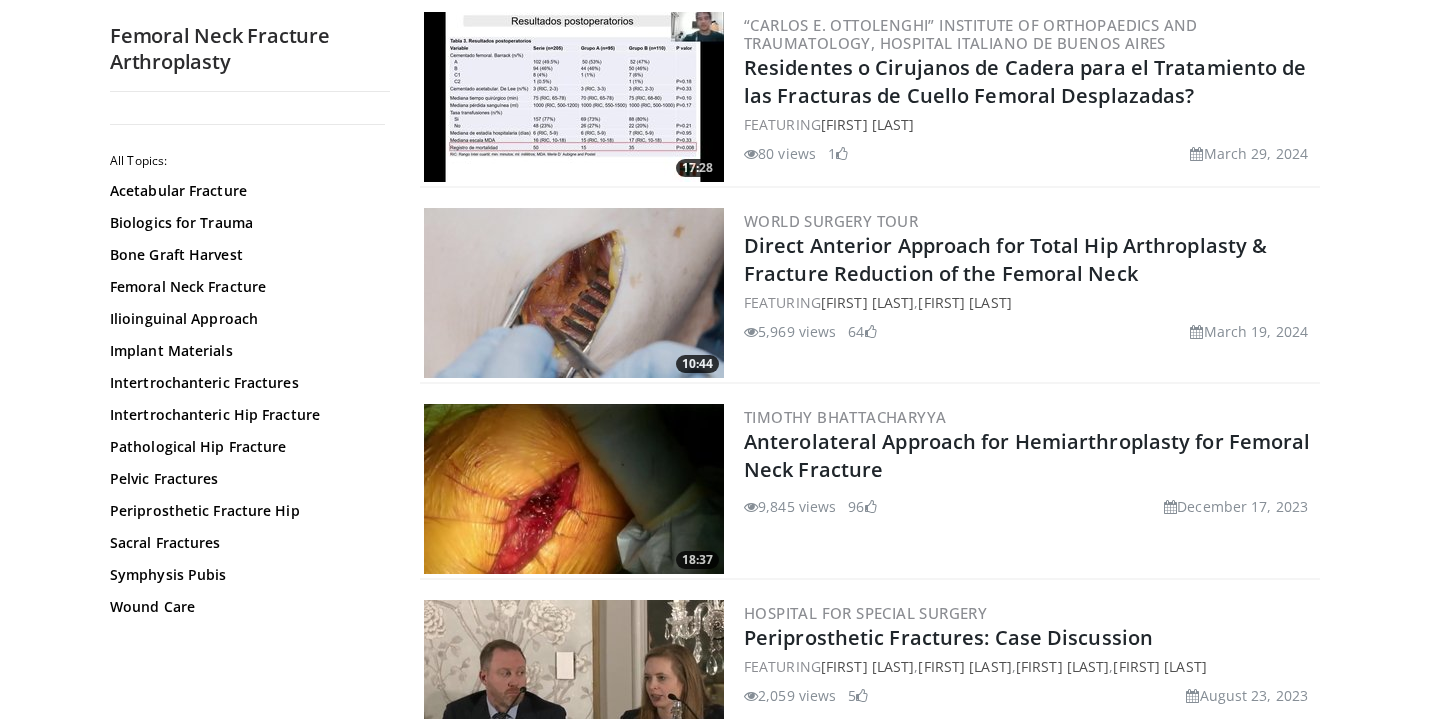 scroll, scrollTop: 1001, scrollLeft: 0, axis: vertical 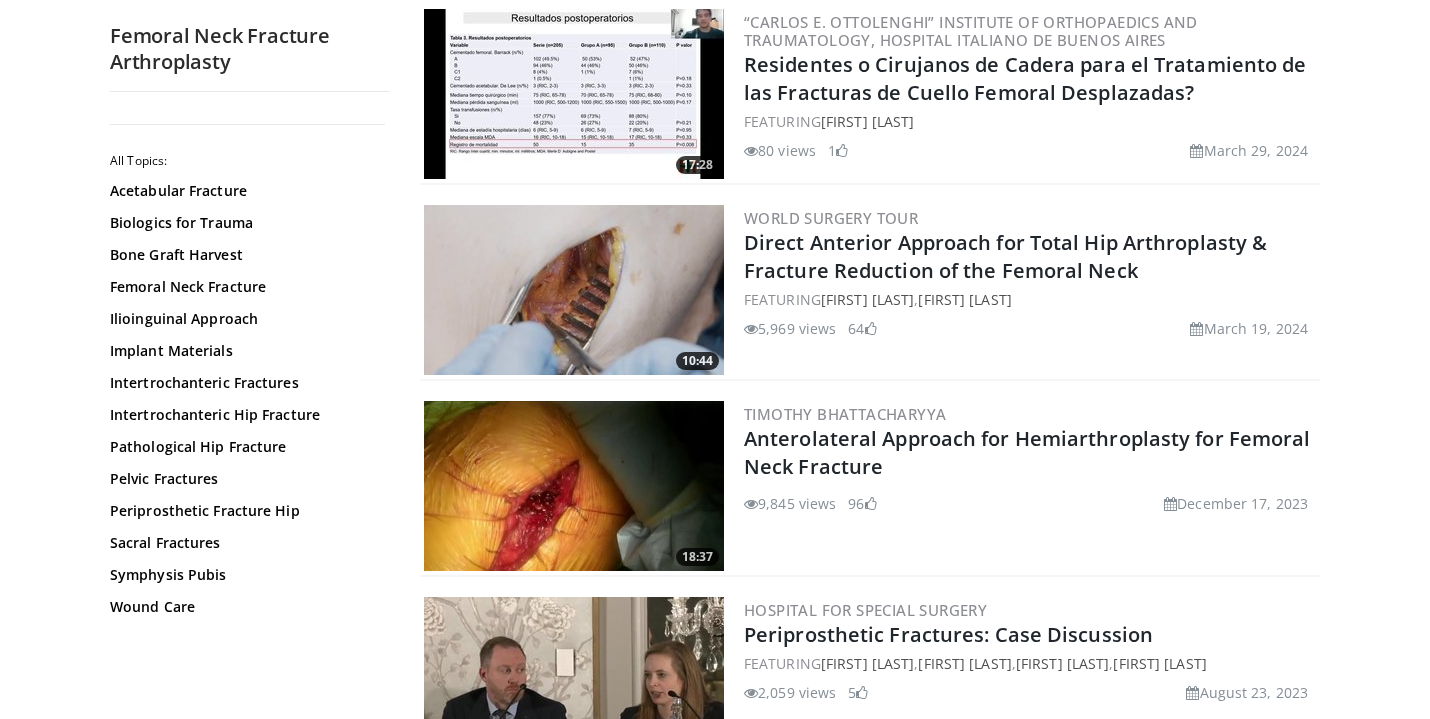 click at bounding box center [574, 486] 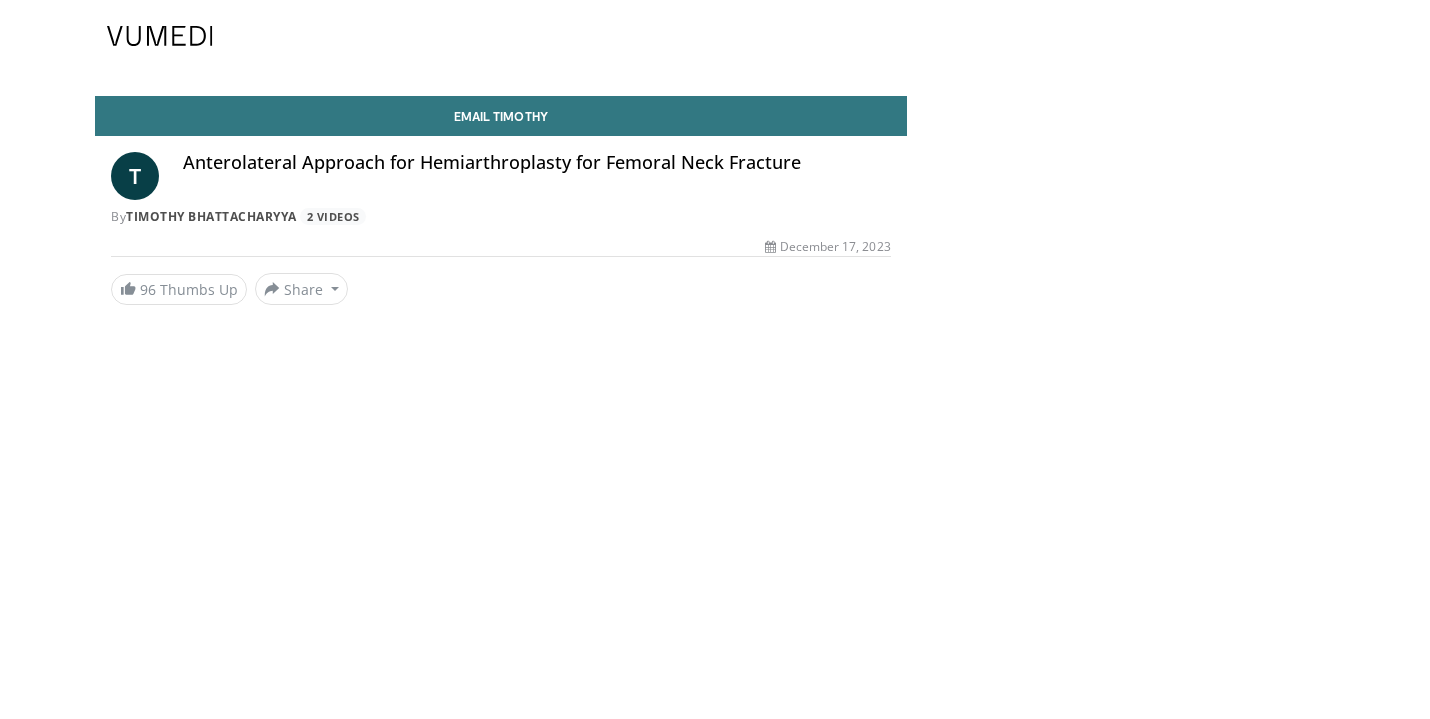 scroll, scrollTop: 0, scrollLeft: 0, axis: both 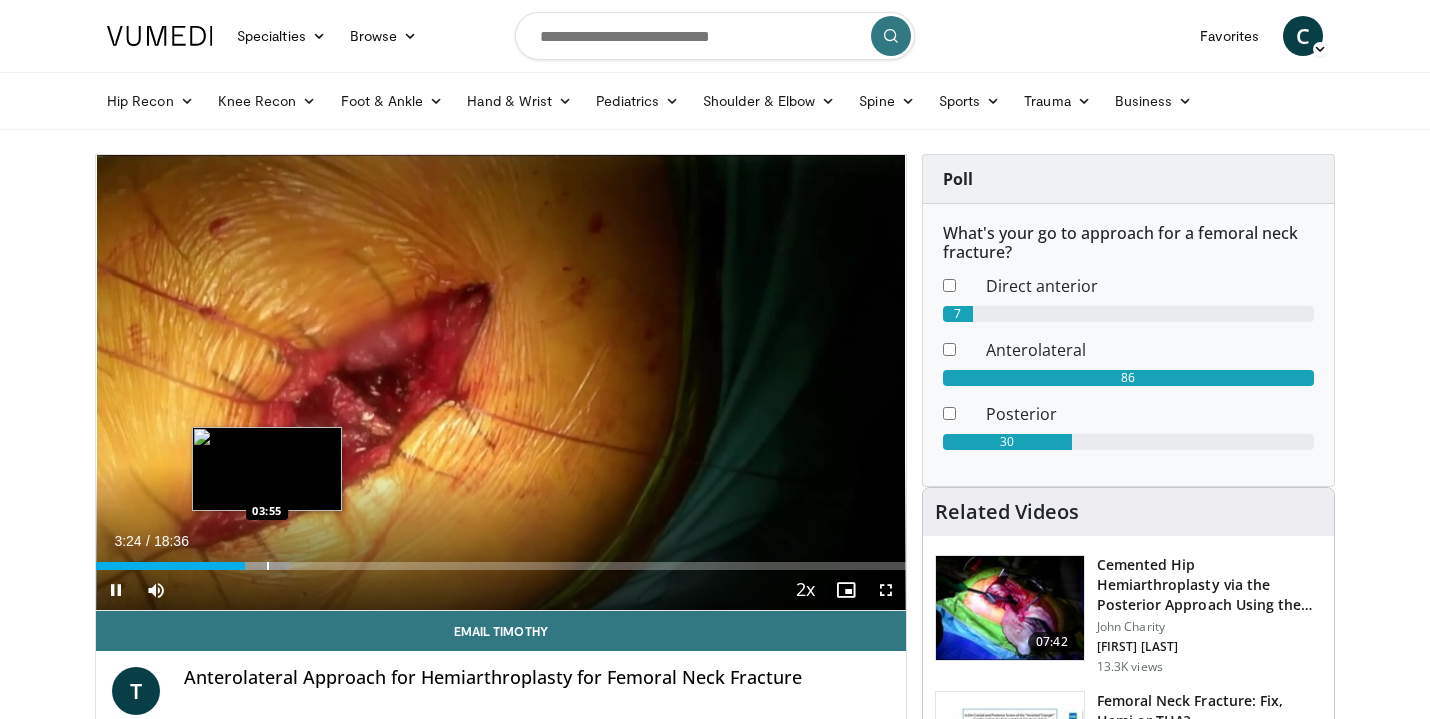 click at bounding box center [268, 566] 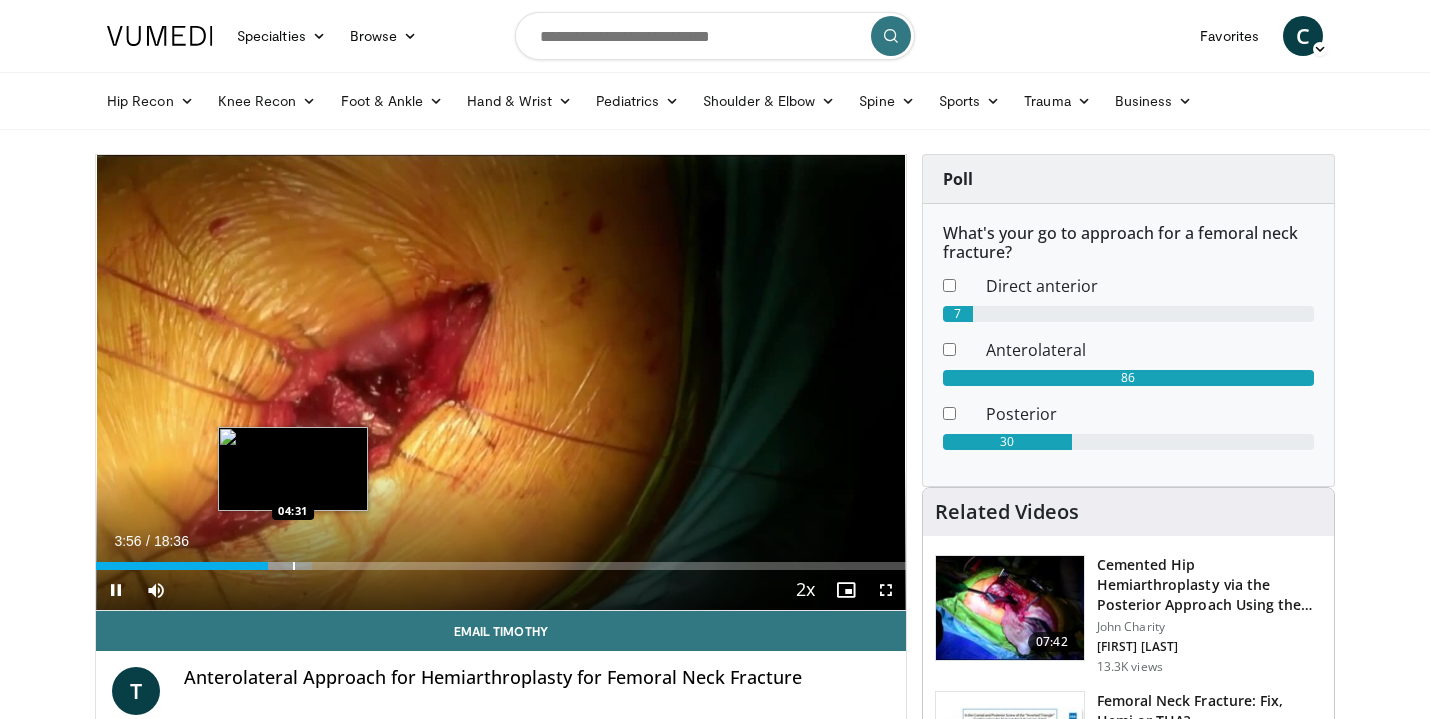 click at bounding box center [294, 566] 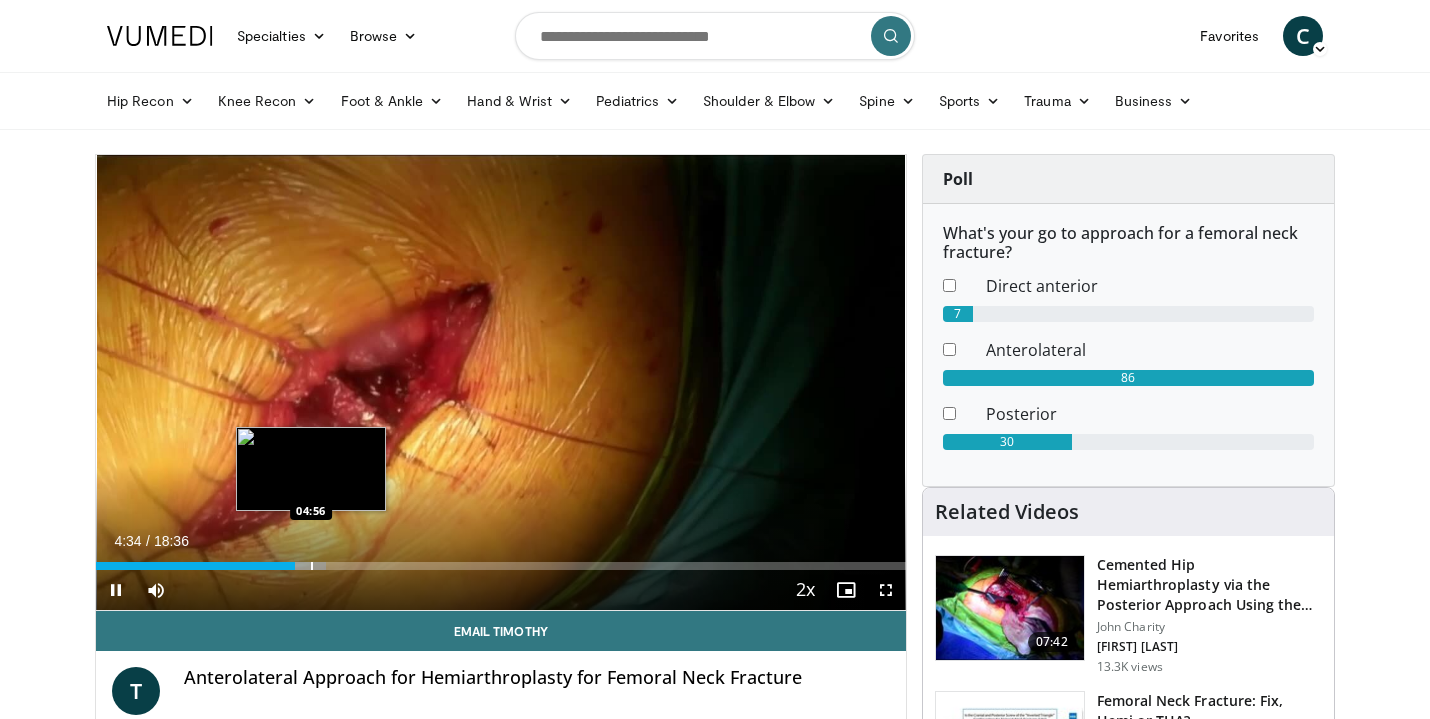 click at bounding box center [312, 566] 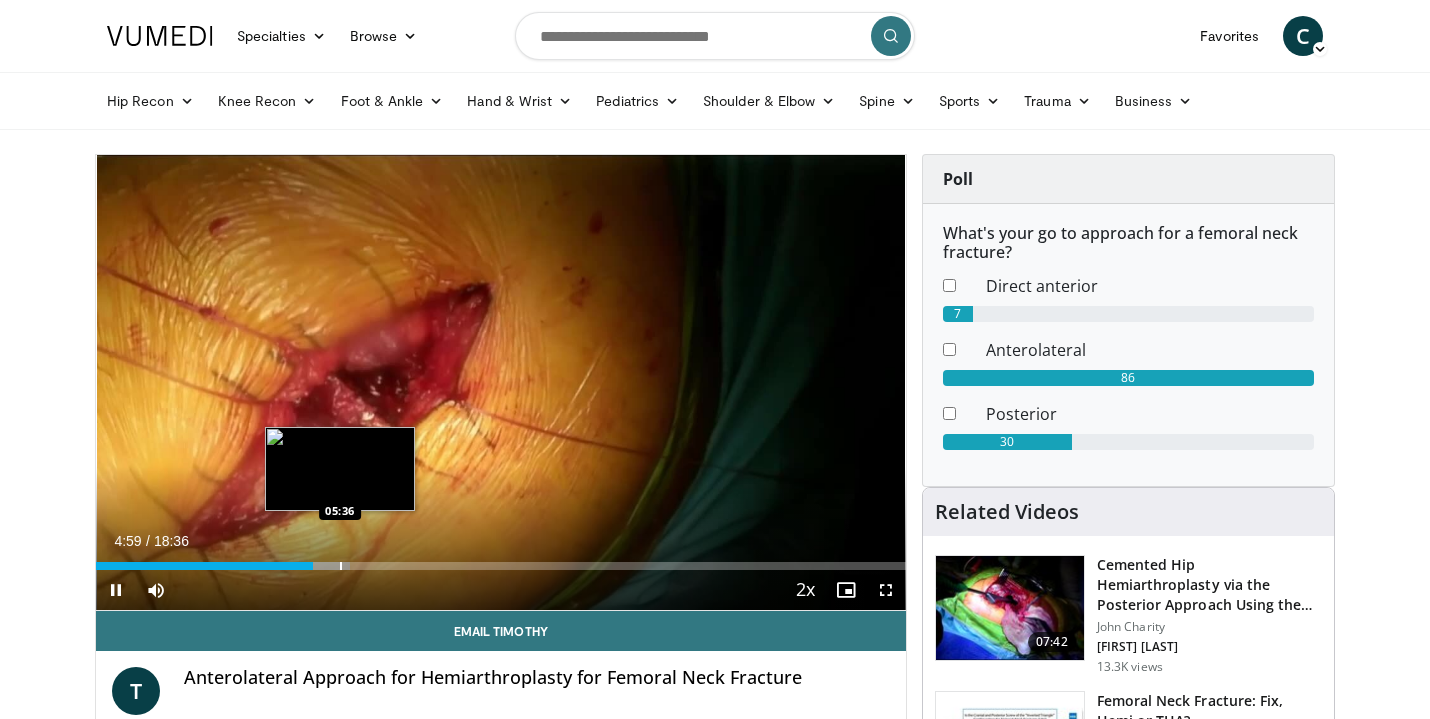 click at bounding box center [341, 566] 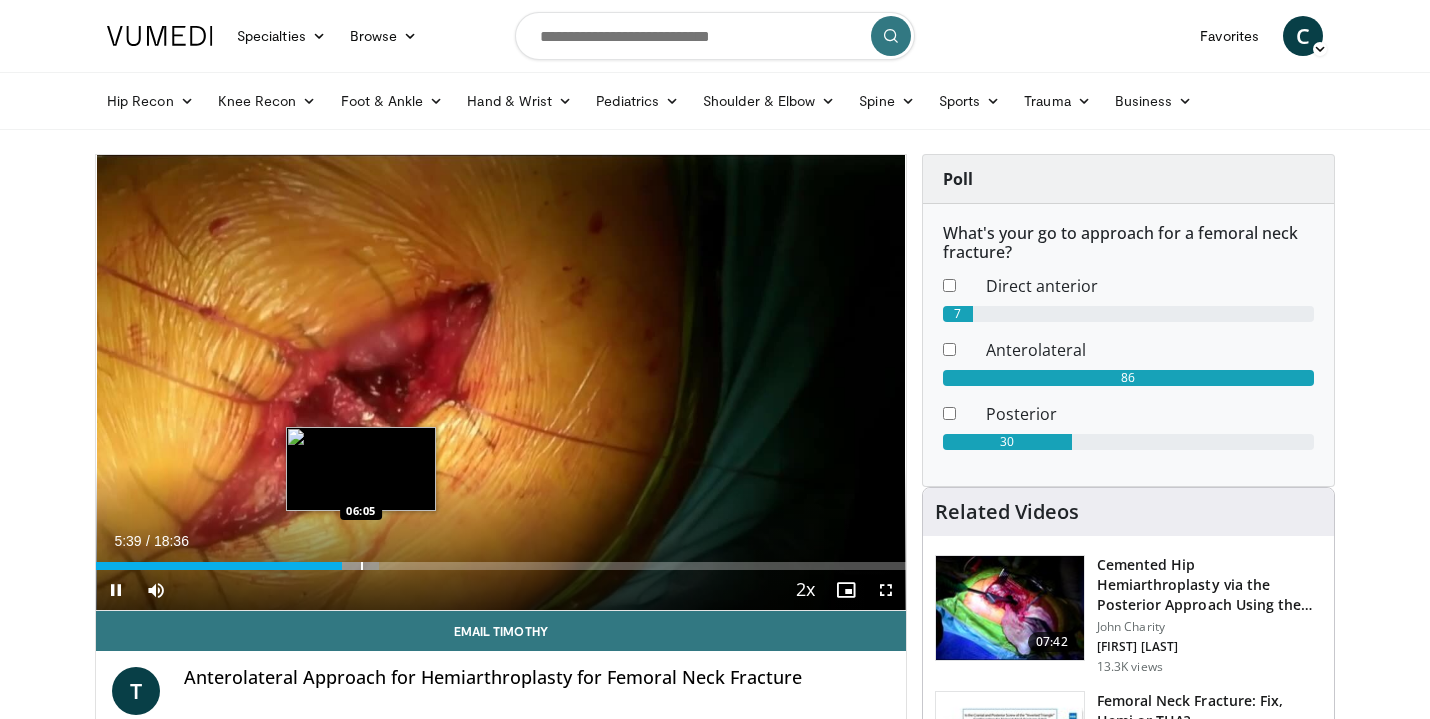 click at bounding box center (362, 566) 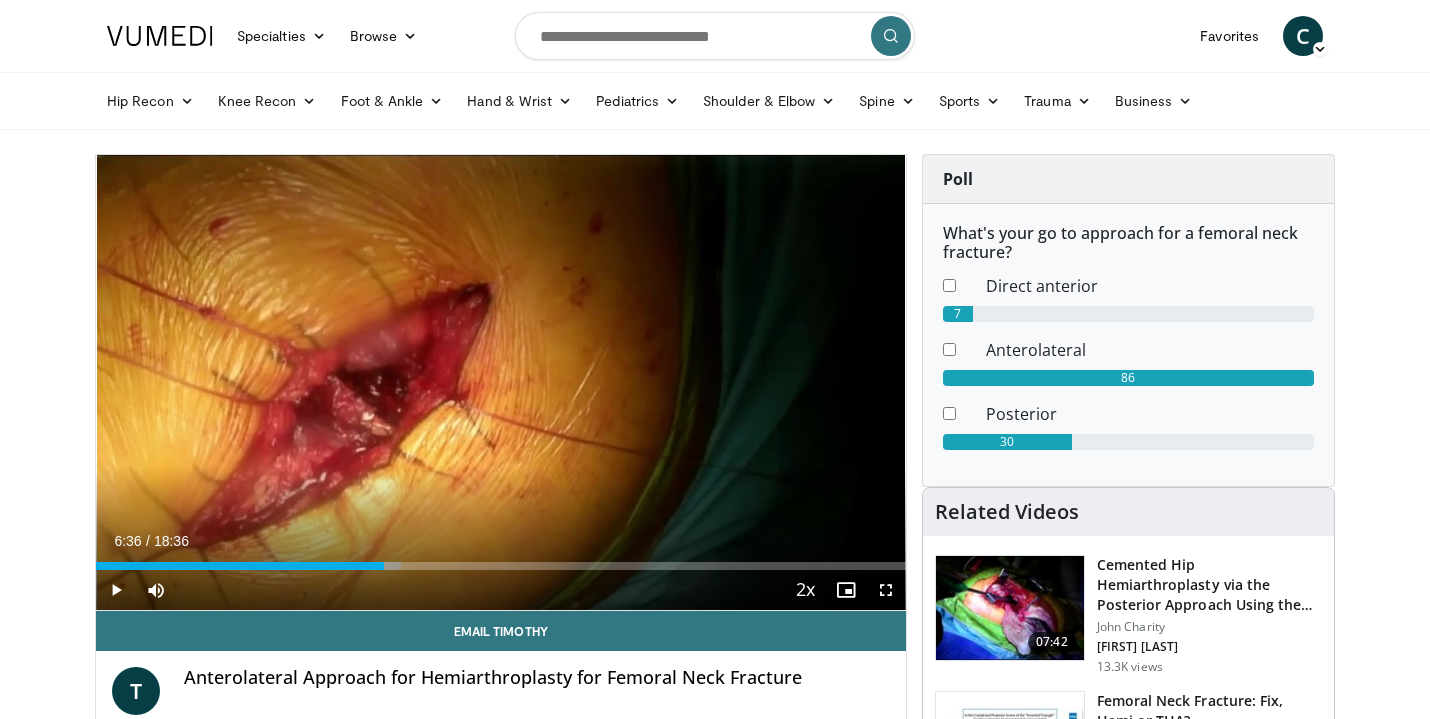 click at bounding box center [385, 566] 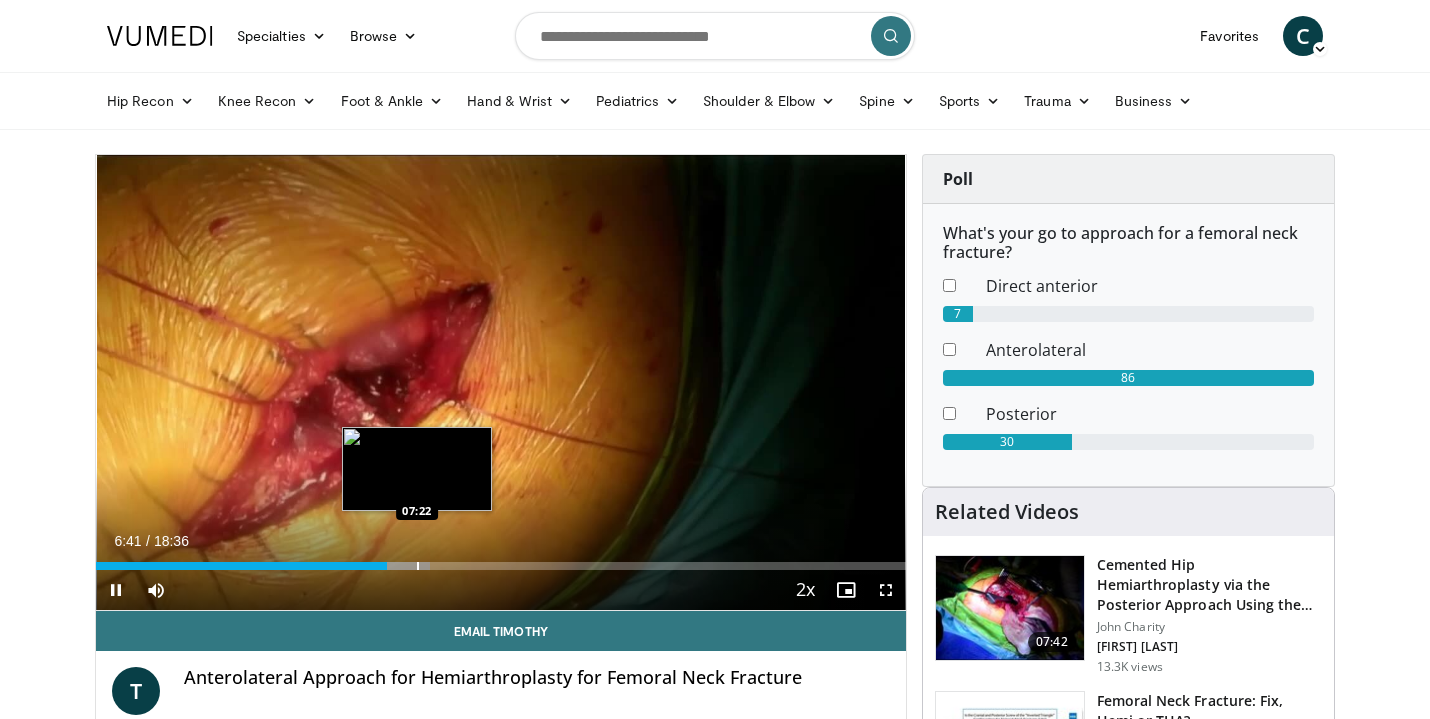 click at bounding box center (418, 566) 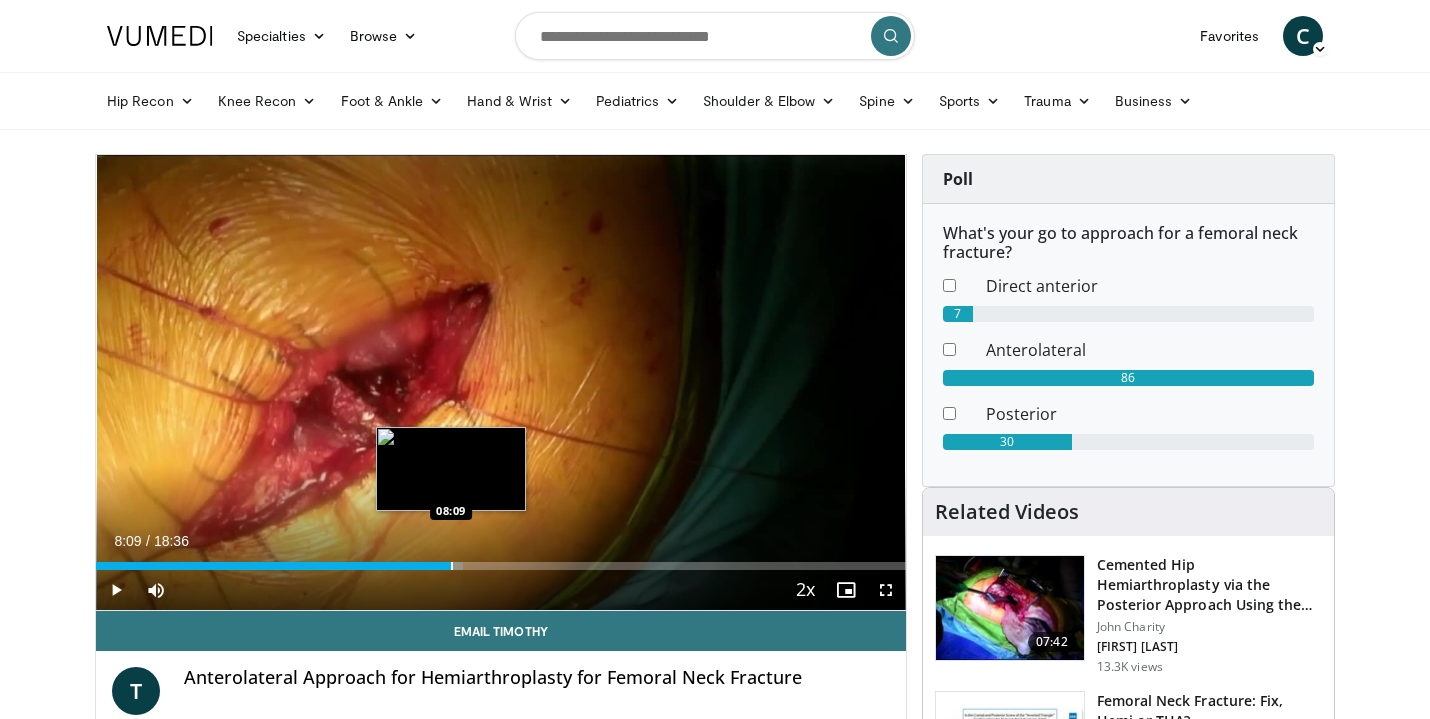 click at bounding box center [452, 566] 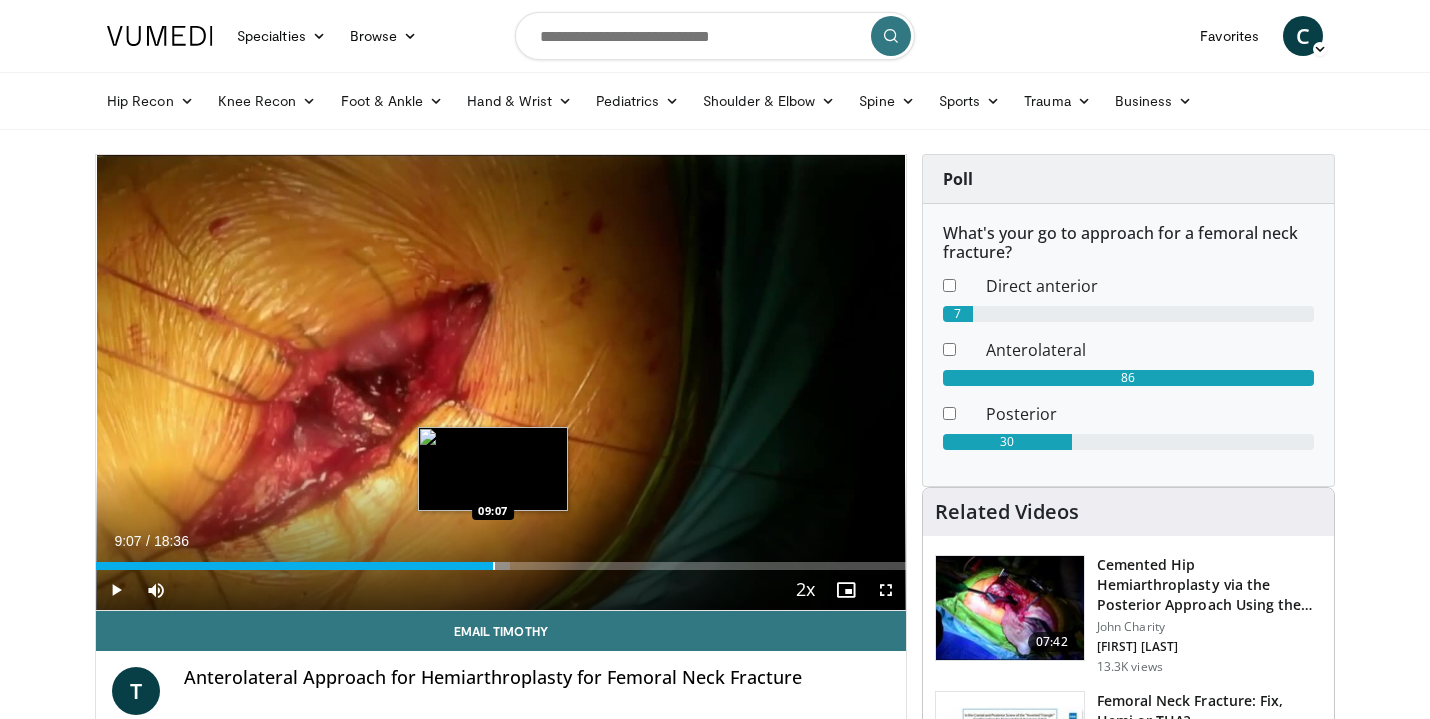 click at bounding box center [494, 566] 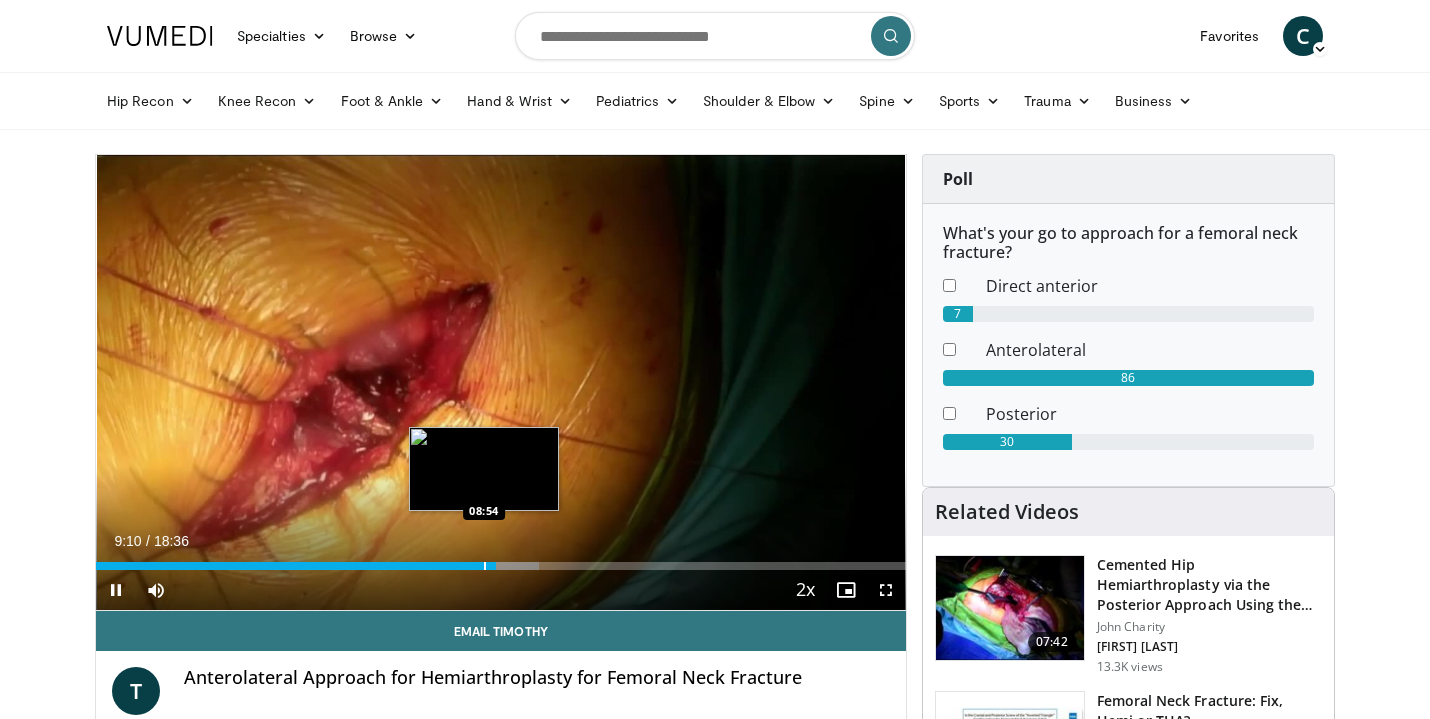 click at bounding box center [485, 566] 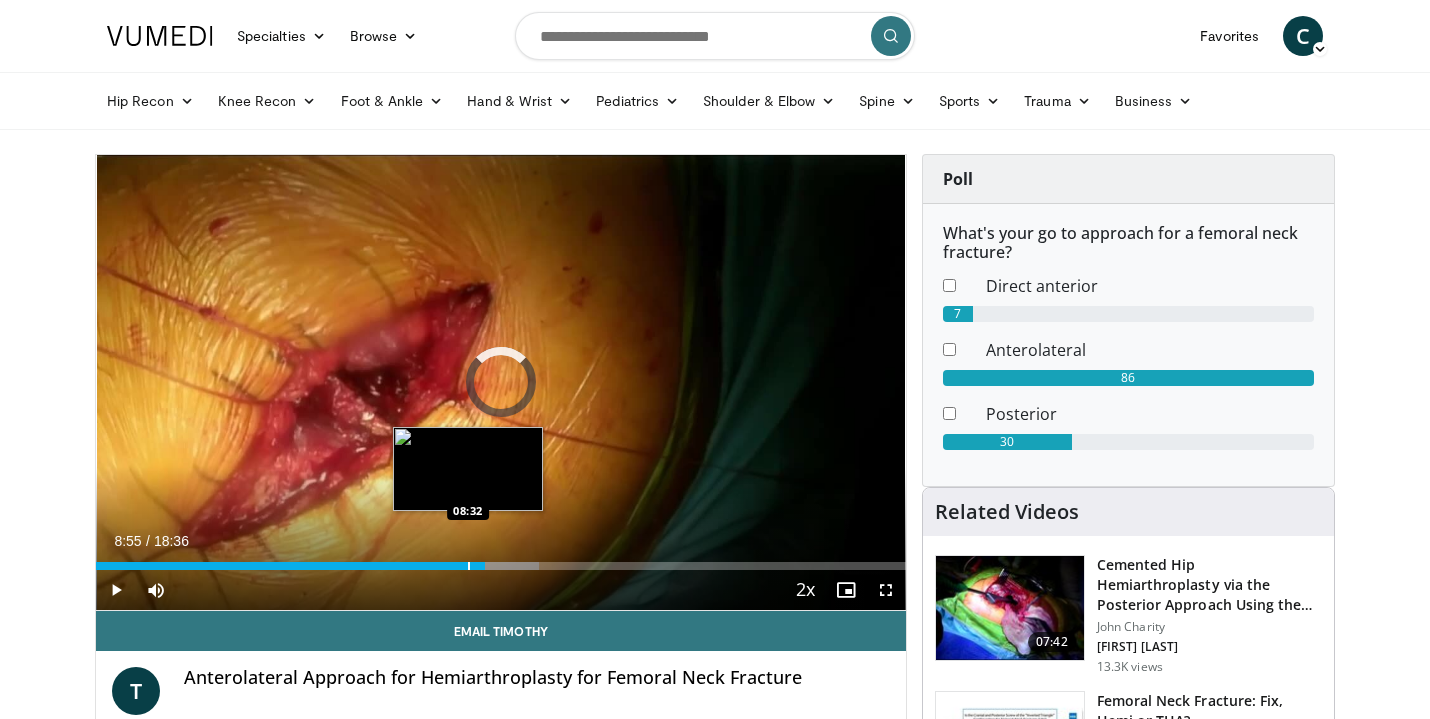 click at bounding box center (469, 566) 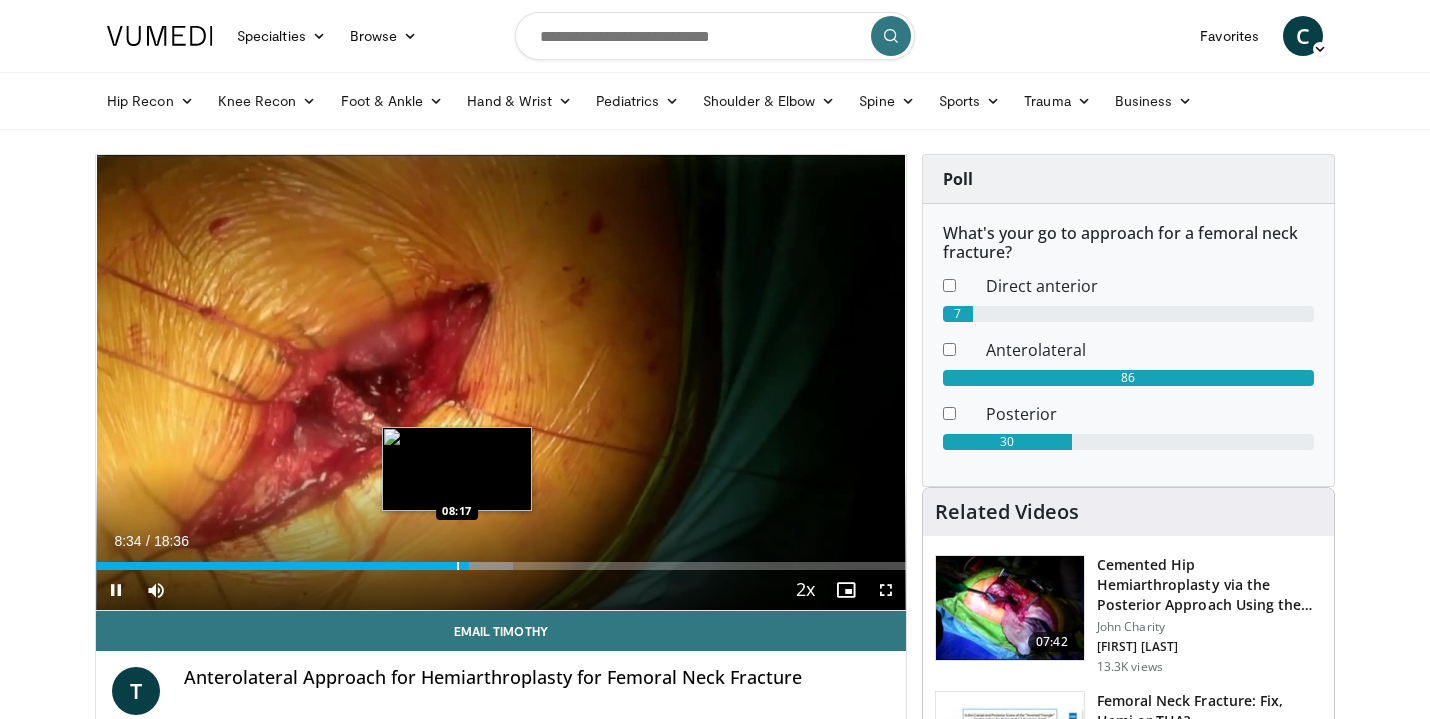 click on "Loaded :  51.54% 08:34 08:17" at bounding box center (501, 566) 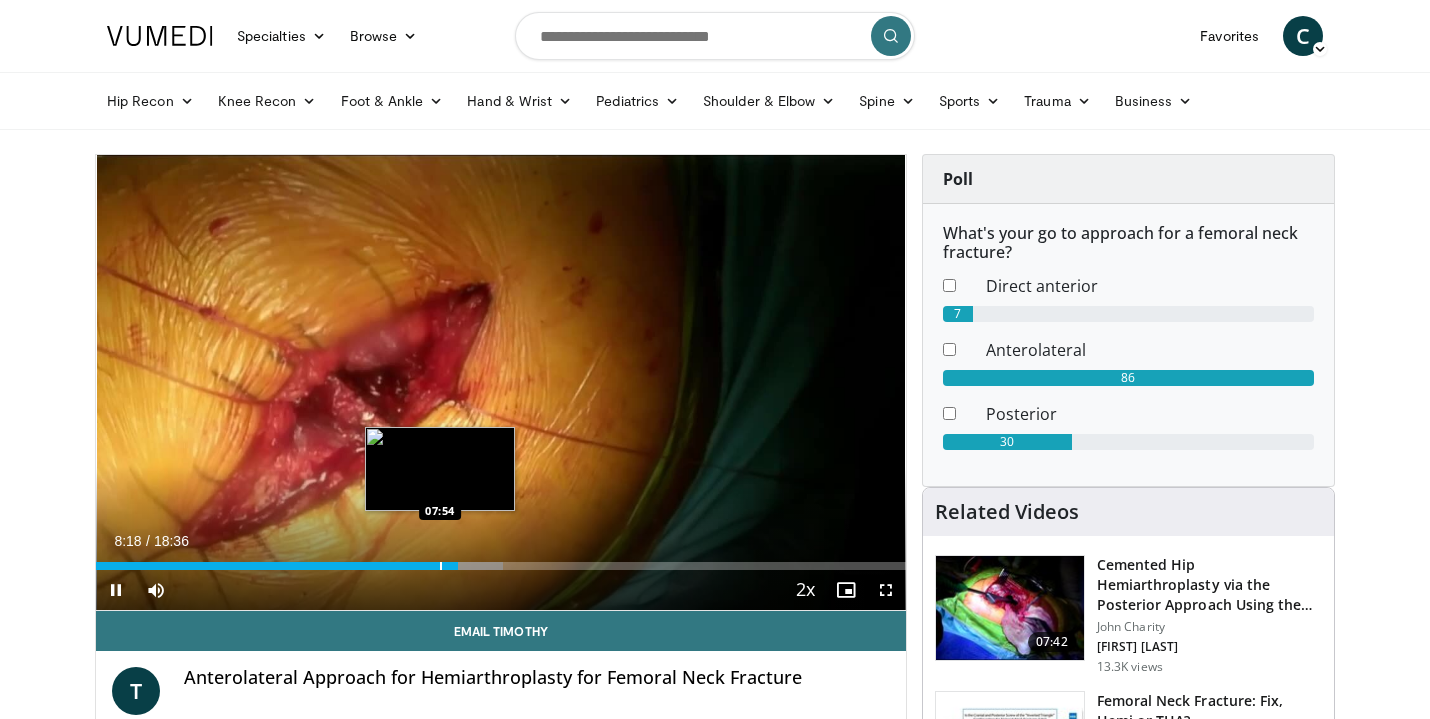 click at bounding box center [441, 566] 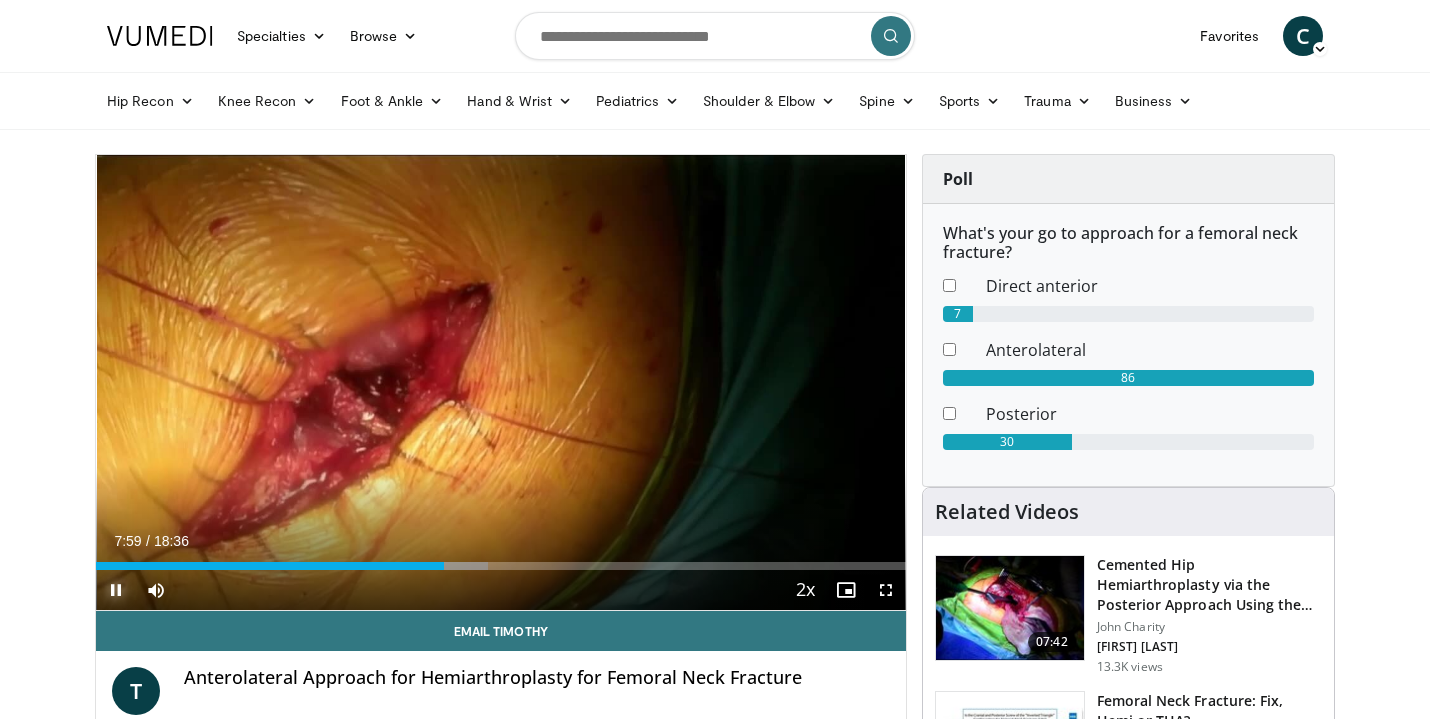 click at bounding box center (116, 590) 